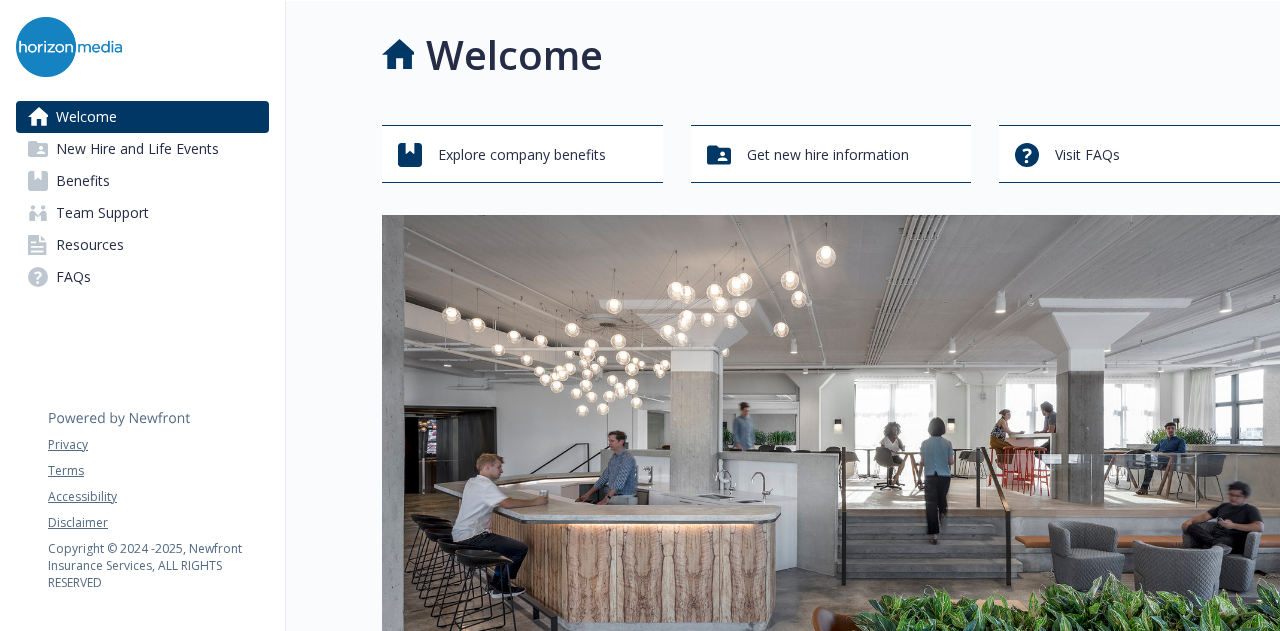 scroll, scrollTop: 0, scrollLeft: 0, axis: both 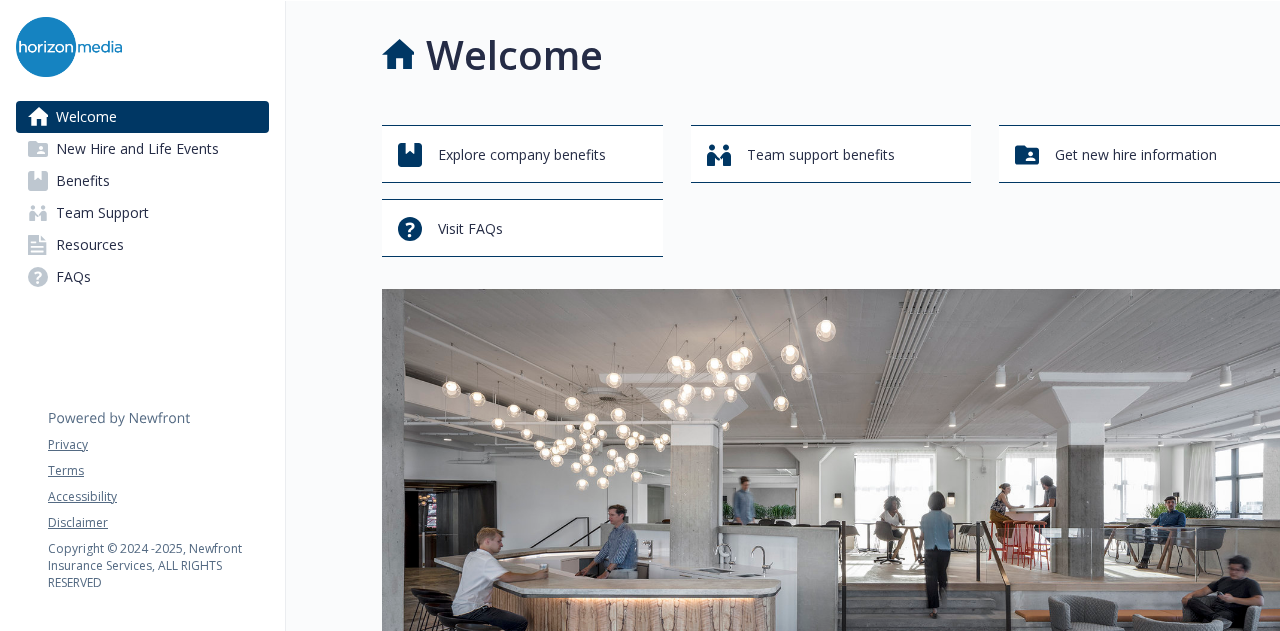 click on "Benefits" at bounding box center (142, 181) 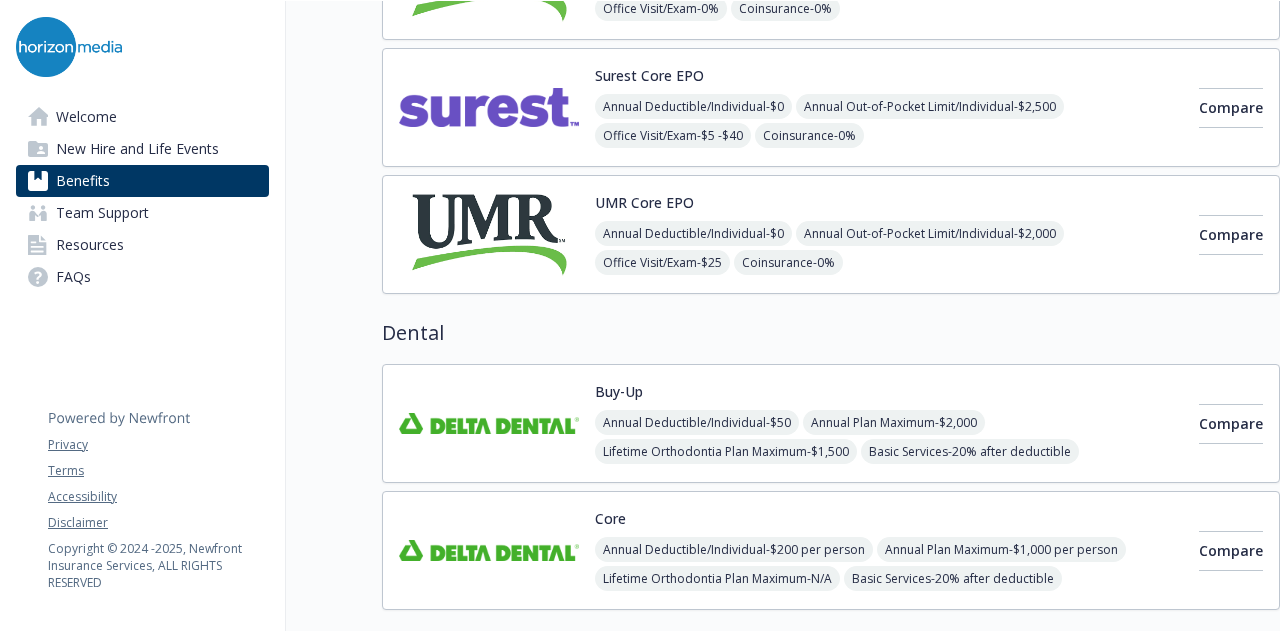scroll, scrollTop: 0, scrollLeft: 15, axis: horizontal 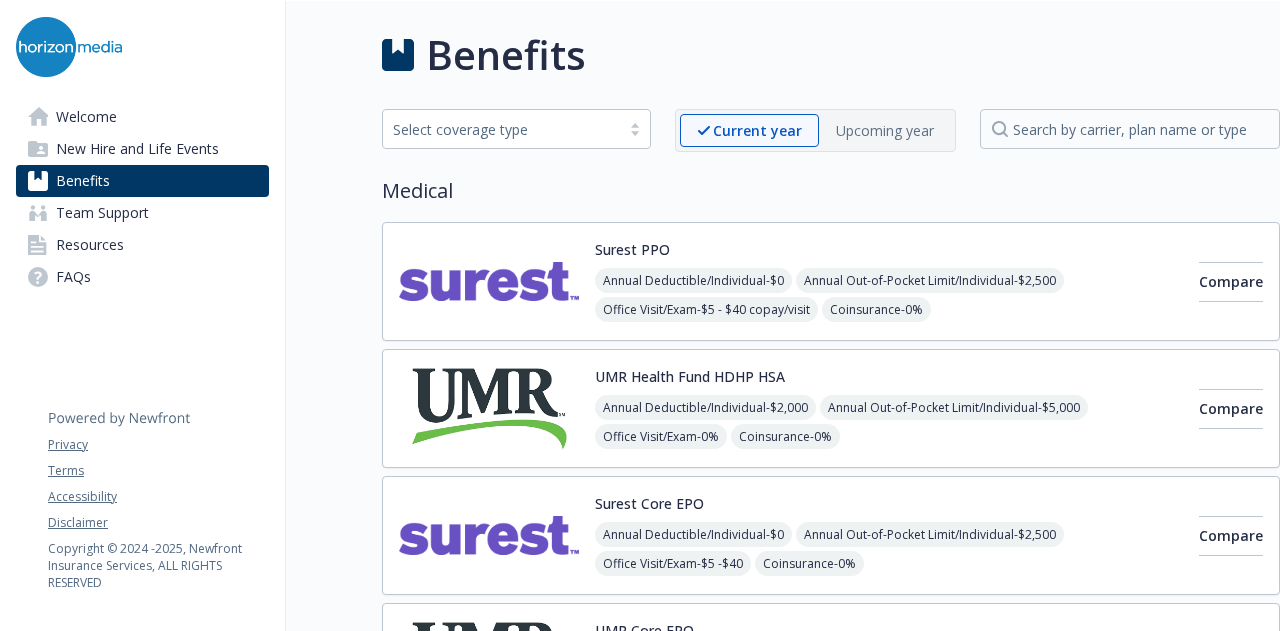 click on "Welcome" at bounding box center (142, 117) 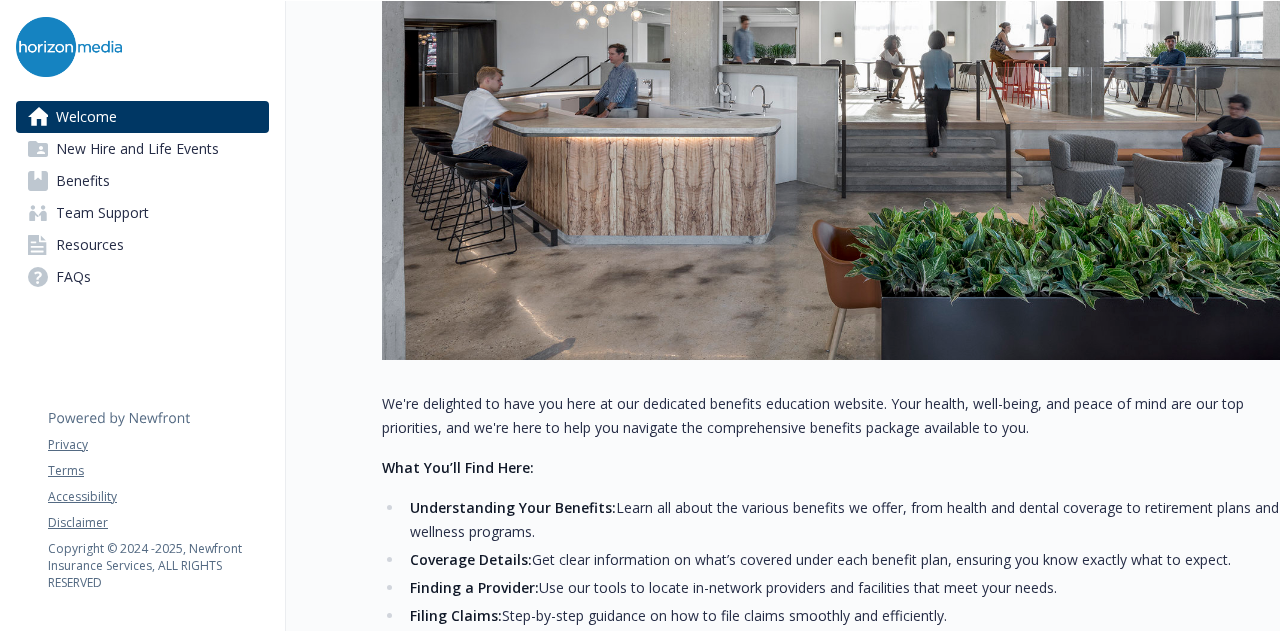 scroll, scrollTop: 462, scrollLeft: 15, axis: both 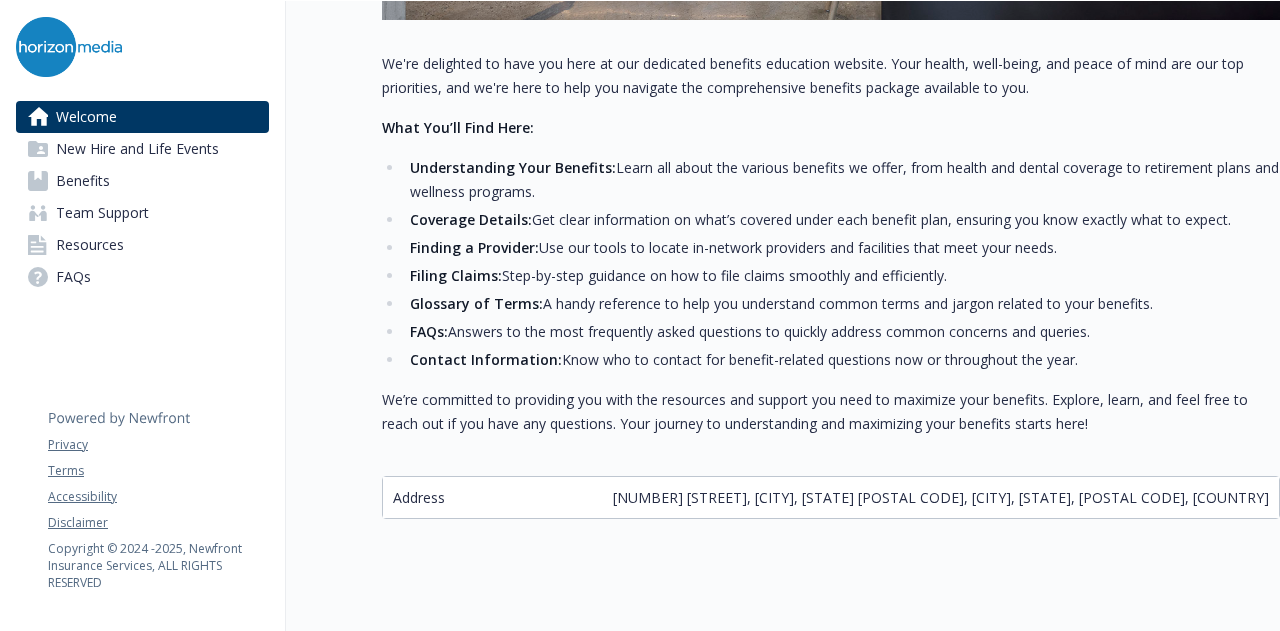 click on "Benefits" at bounding box center [142, 181] 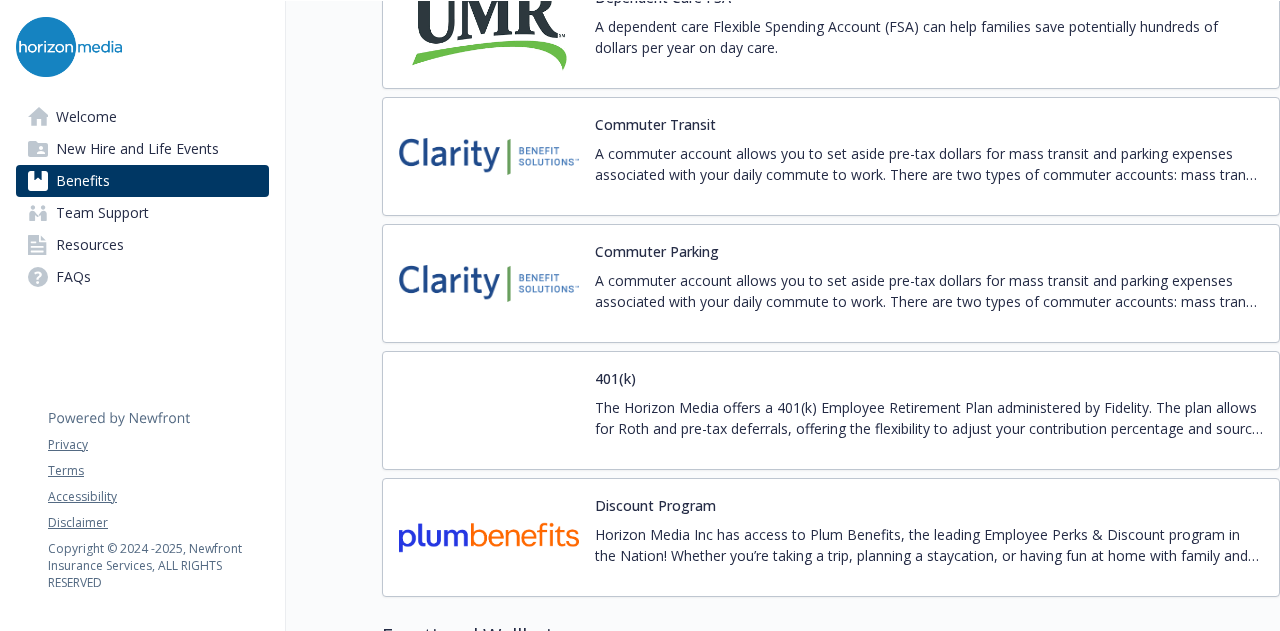 scroll, scrollTop: 3289, scrollLeft: 15, axis: both 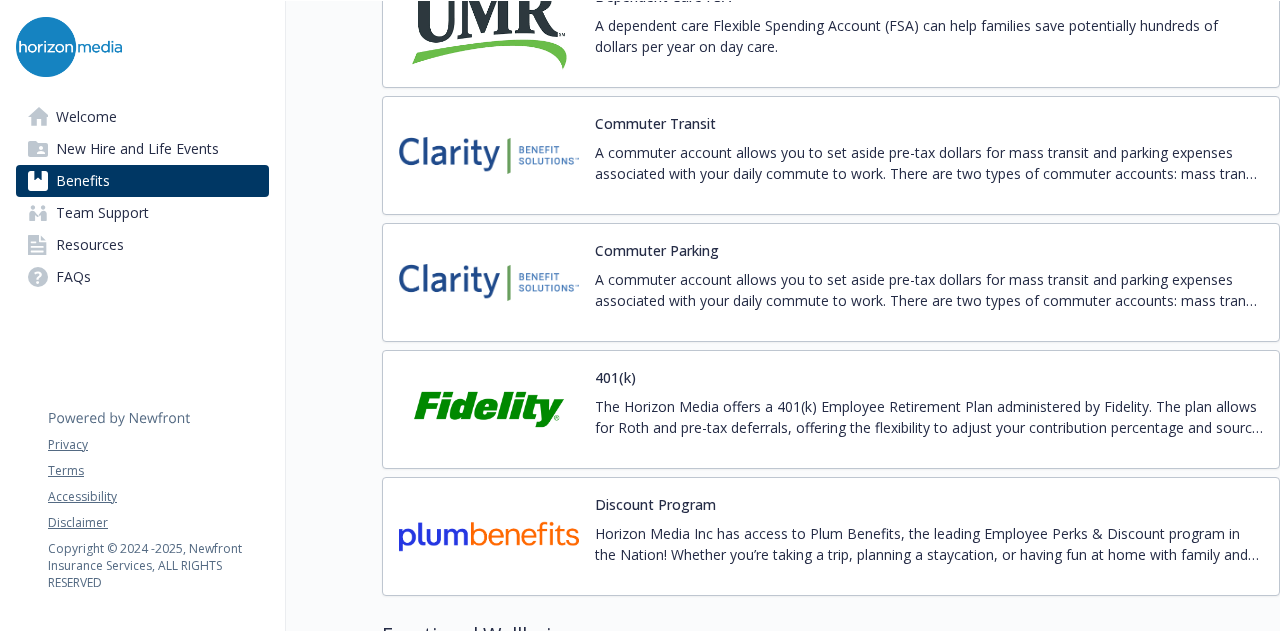 click on "A commuter account allows you to set aside pre-tax dollars for mass transit and parking expenses associated with your daily commute to work.
There are two types of commuter accounts: mass transit and parking. You have the option to enroll in one or both accounts. You choose a monthly election amount for mass transit expenses and parking expenses up to the IRS limit. The money is placed in your account via payroll deduction and then used to pay for eligible commuting expenses." at bounding box center (929, 163) 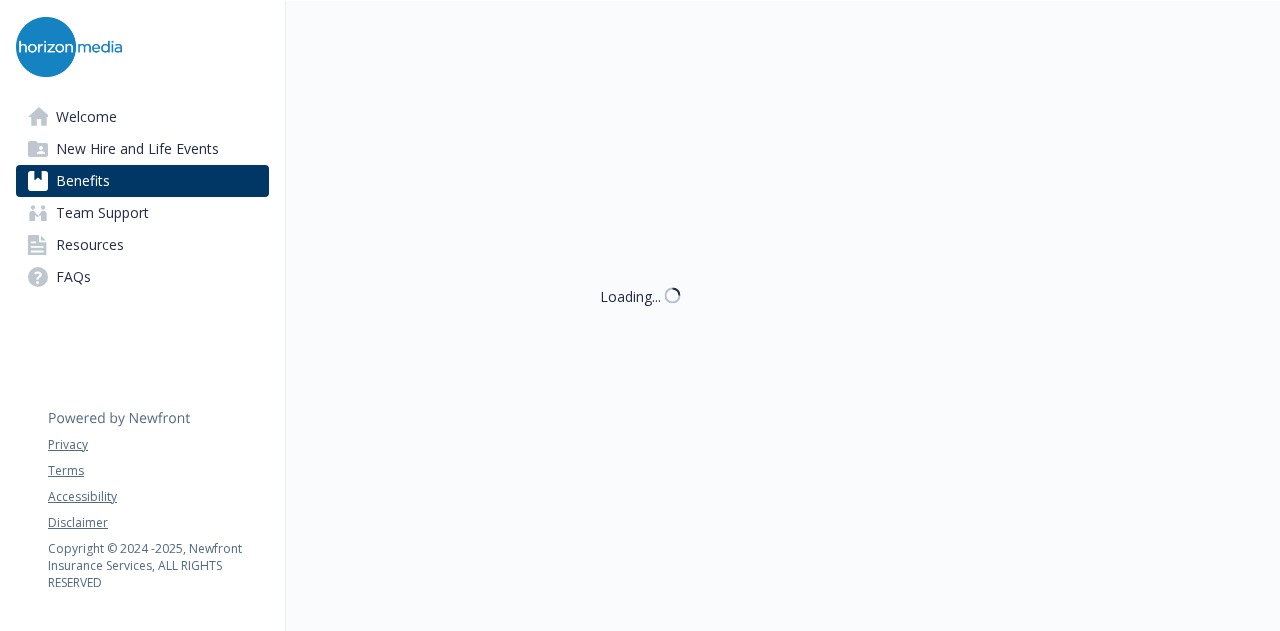 scroll, scrollTop: 3289, scrollLeft: 15, axis: both 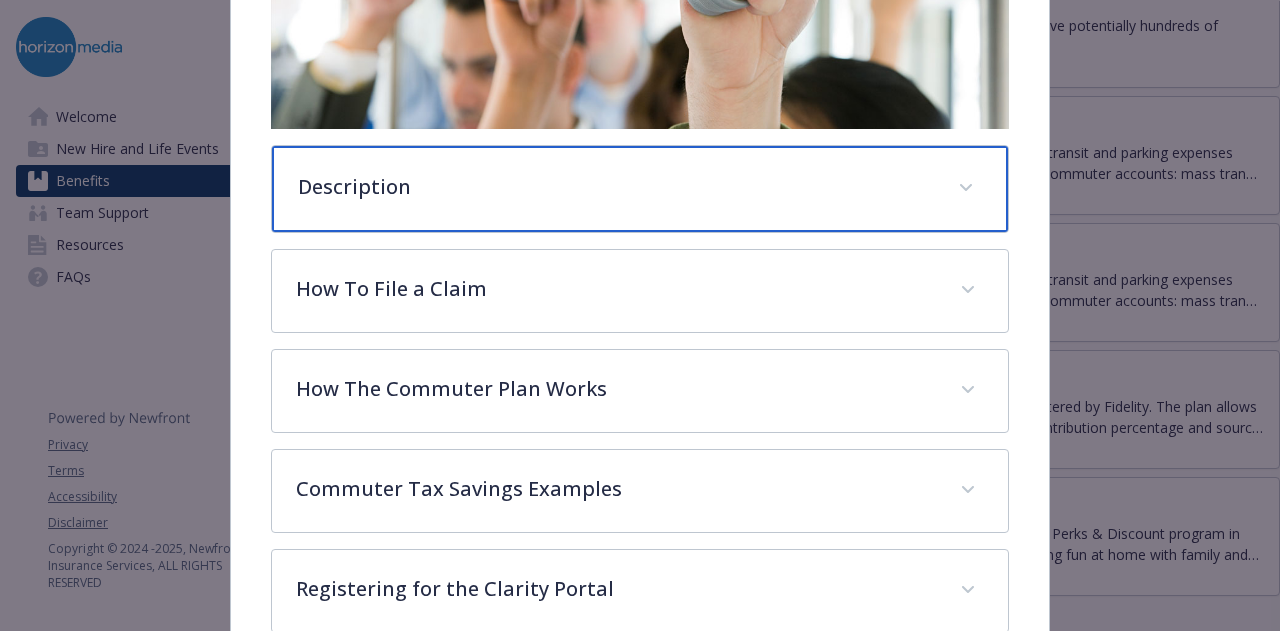click on "Description" at bounding box center (639, 189) 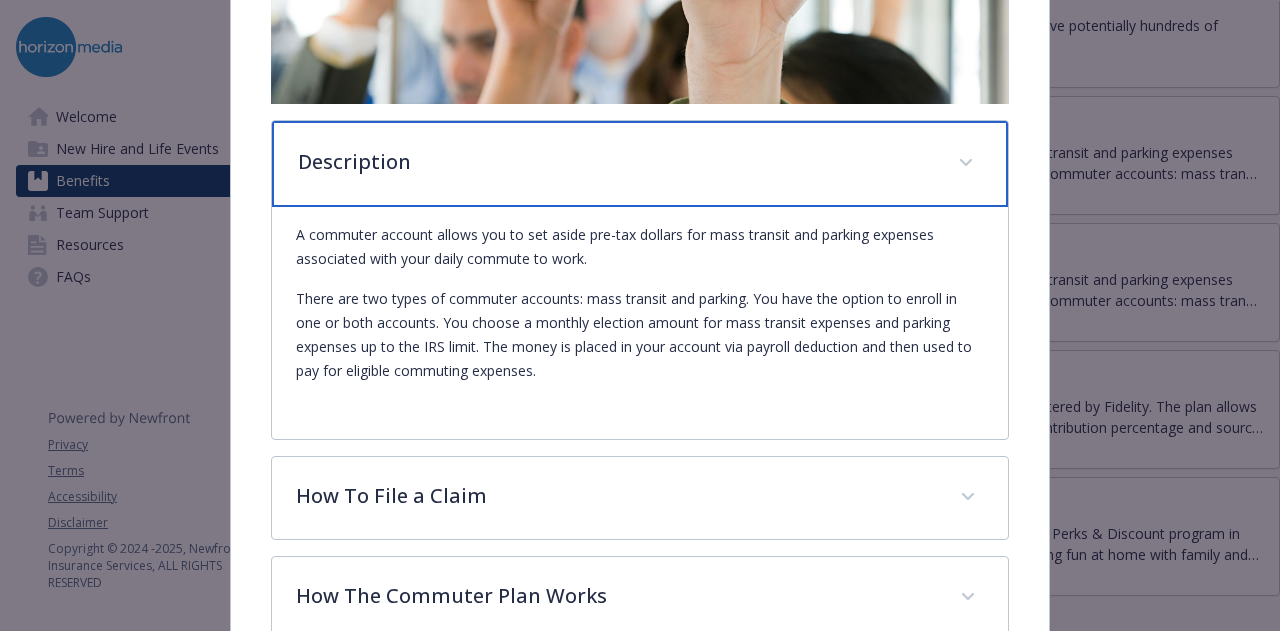 scroll, scrollTop: 541, scrollLeft: 0, axis: vertical 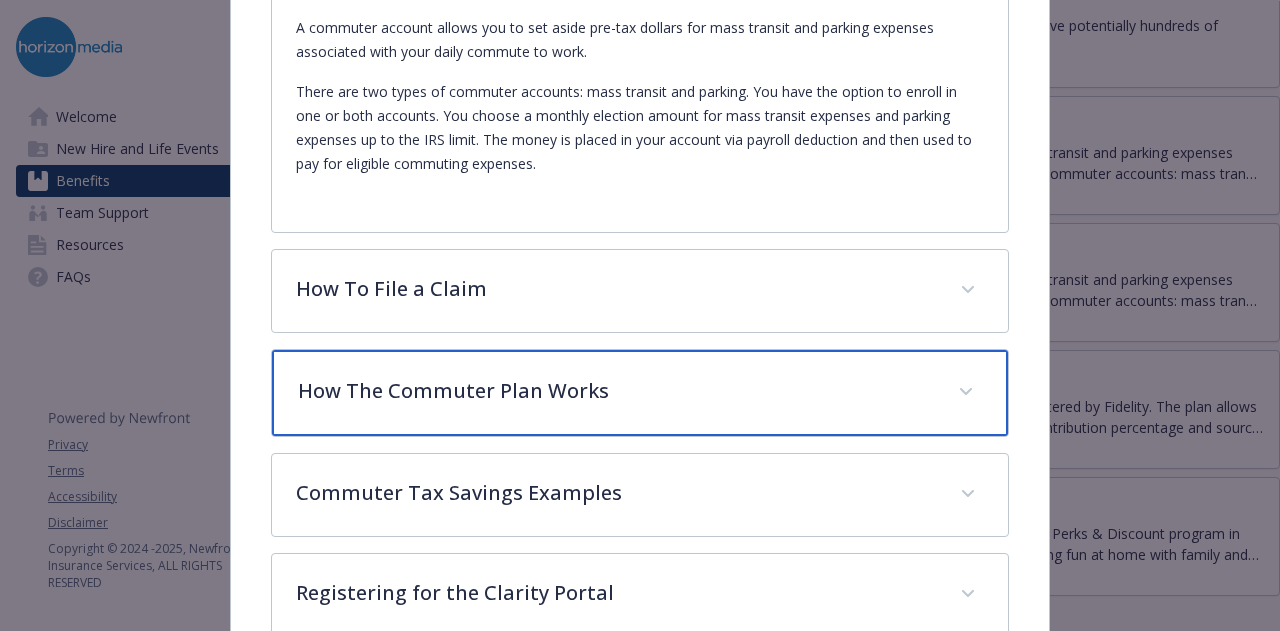 click on "How The Commuter Plan Works" at bounding box center [639, 393] 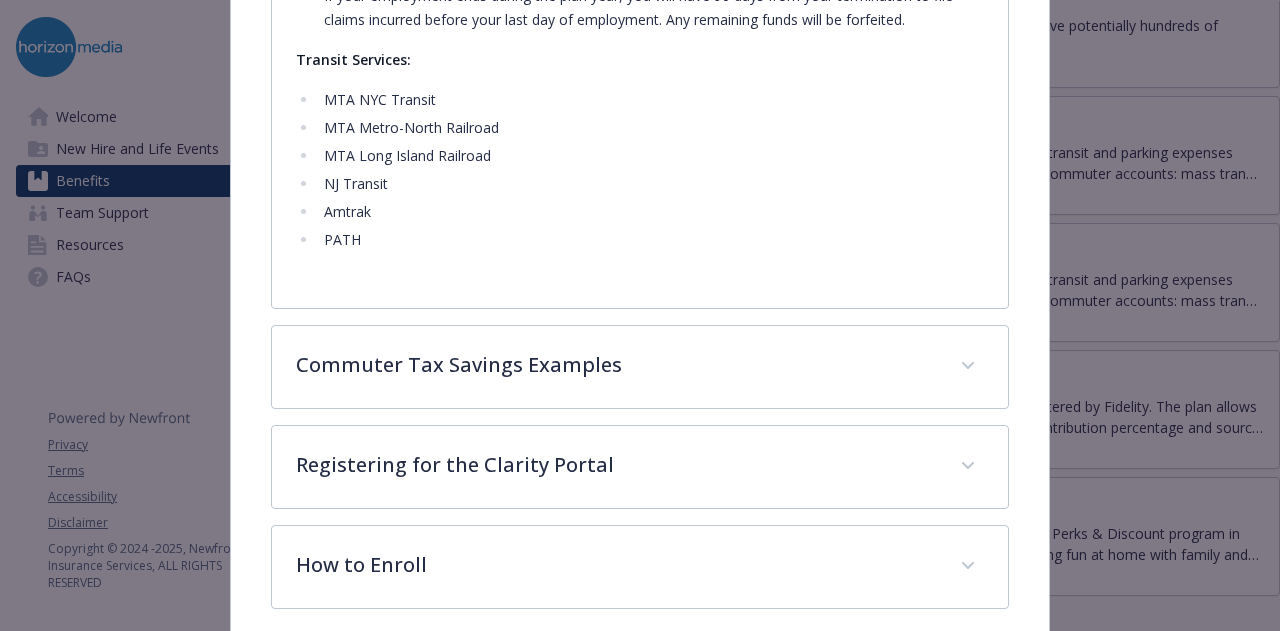 scroll, scrollTop: 1532, scrollLeft: 0, axis: vertical 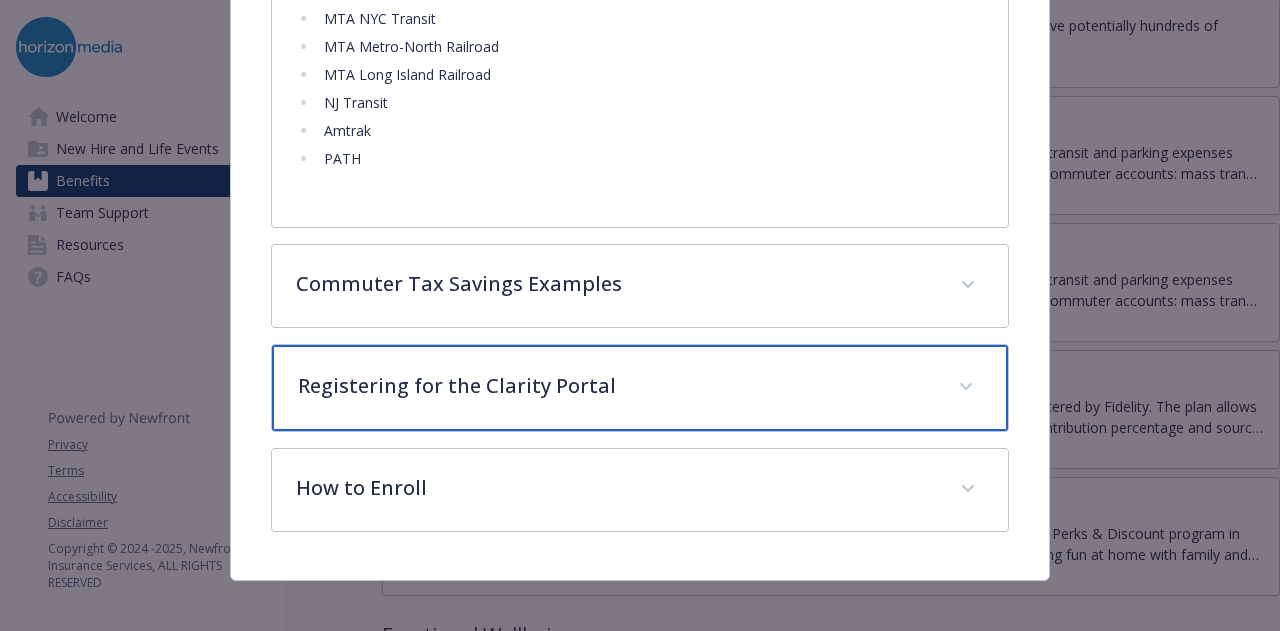 click on "Registering for the Clarity Portal" at bounding box center [639, 388] 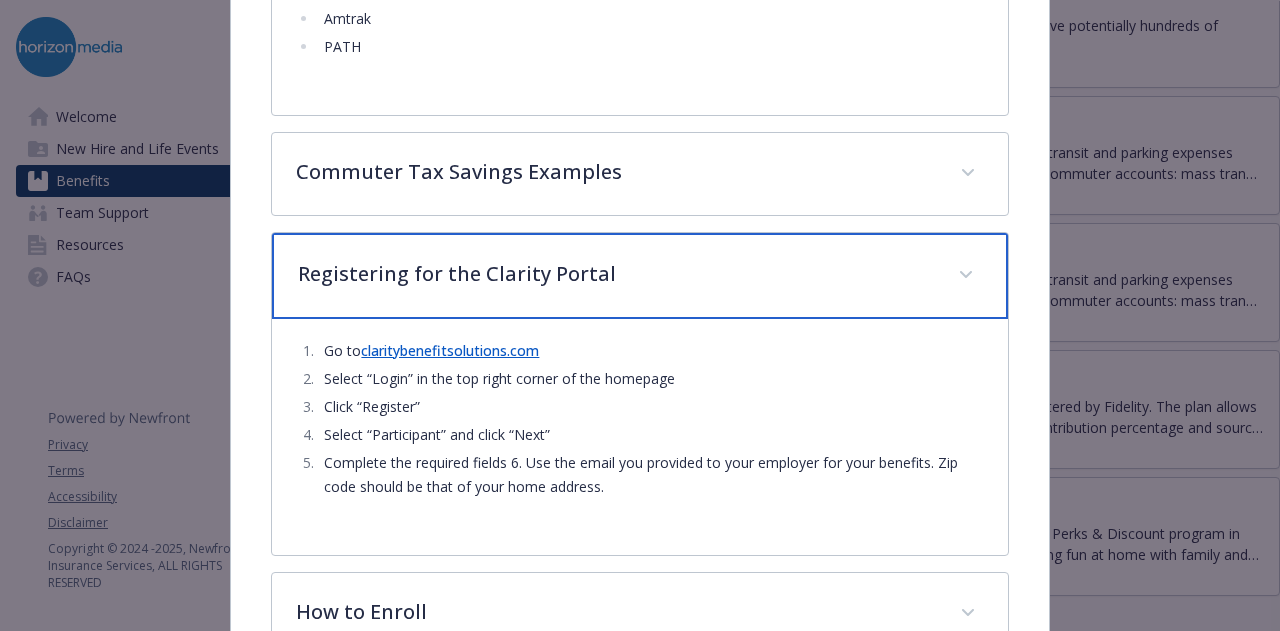 scroll, scrollTop: 1640, scrollLeft: 0, axis: vertical 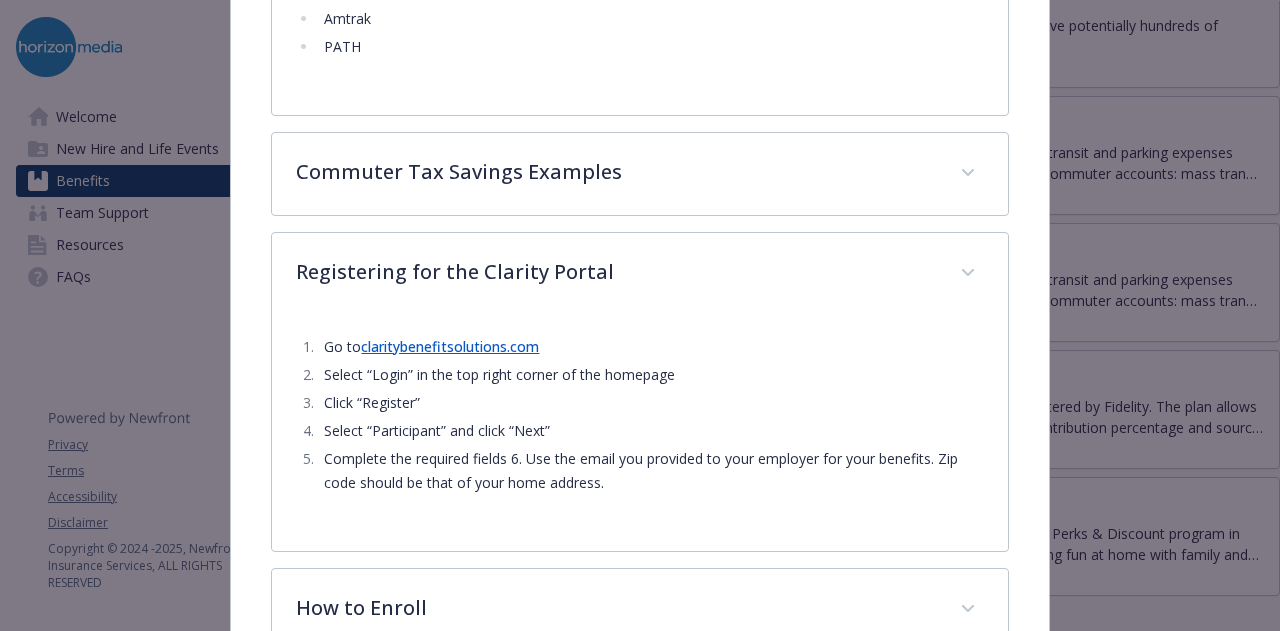 click on "claritybenefitsolutions.com" at bounding box center (450, 346) 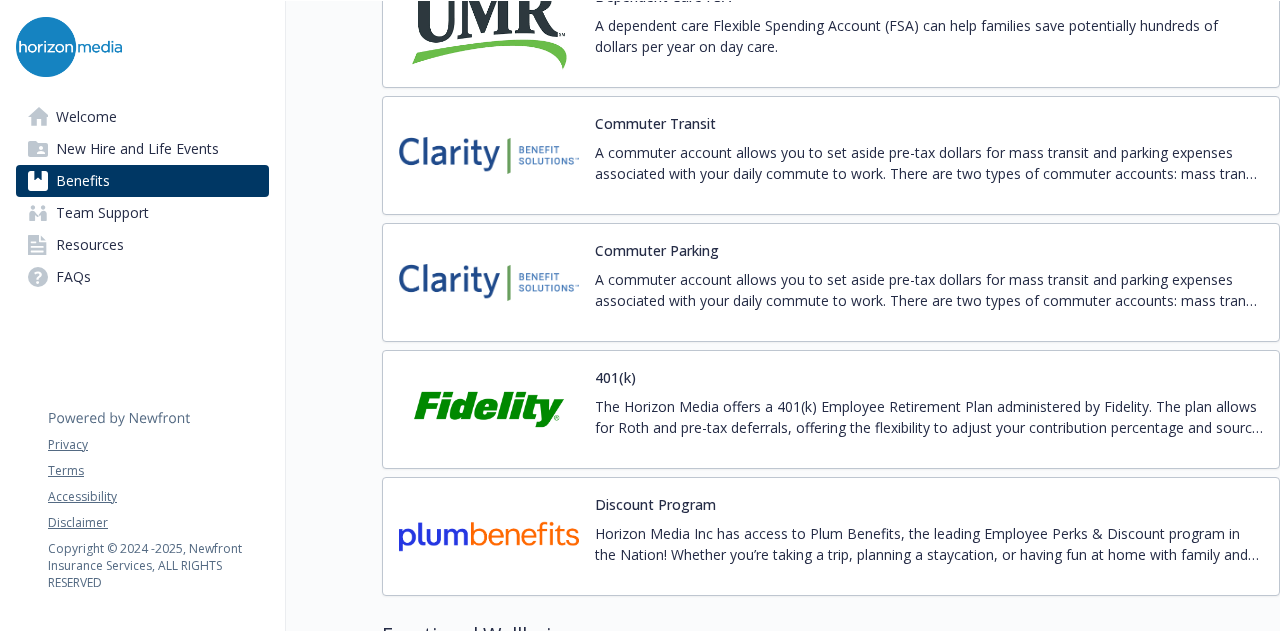 click on "The Horizon Media offers a 401(k) Employee Retirement Plan administered by Fidelity. The plan allows for Roth and pre-tax deferrals, offering the flexibility to adjust your contribution percentage and source at any time. These changes can be updated on www.401k.com" at bounding box center (929, 417) 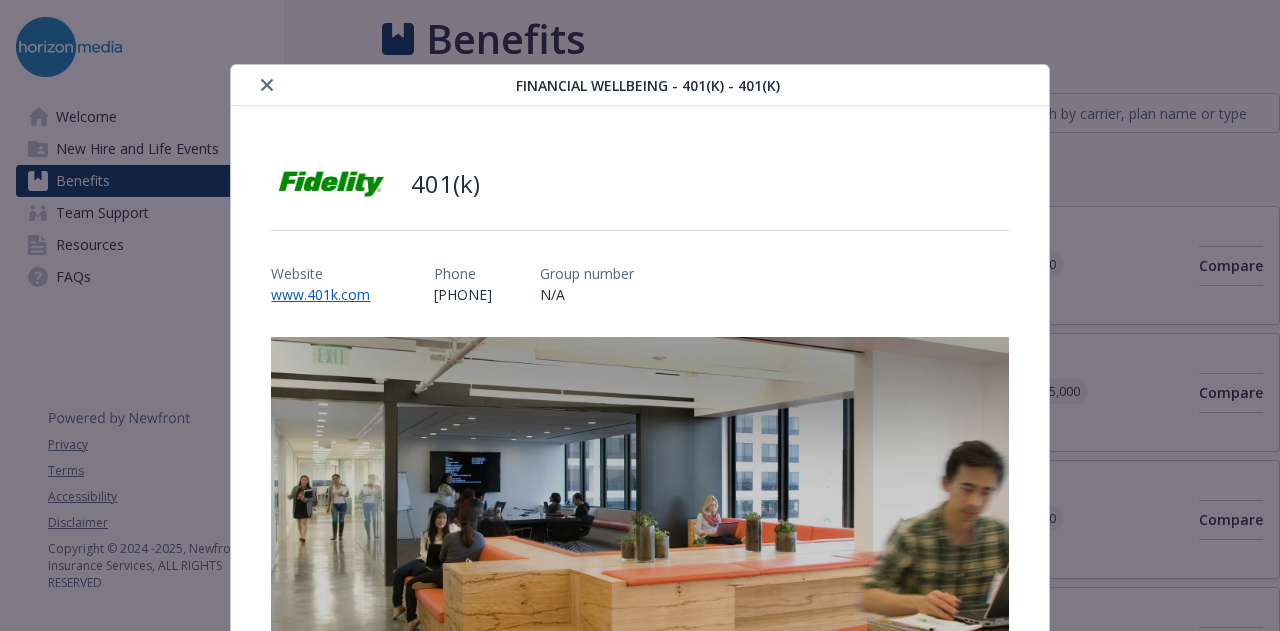 scroll, scrollTop: 46, scrollLeft: 0, axis: vertical 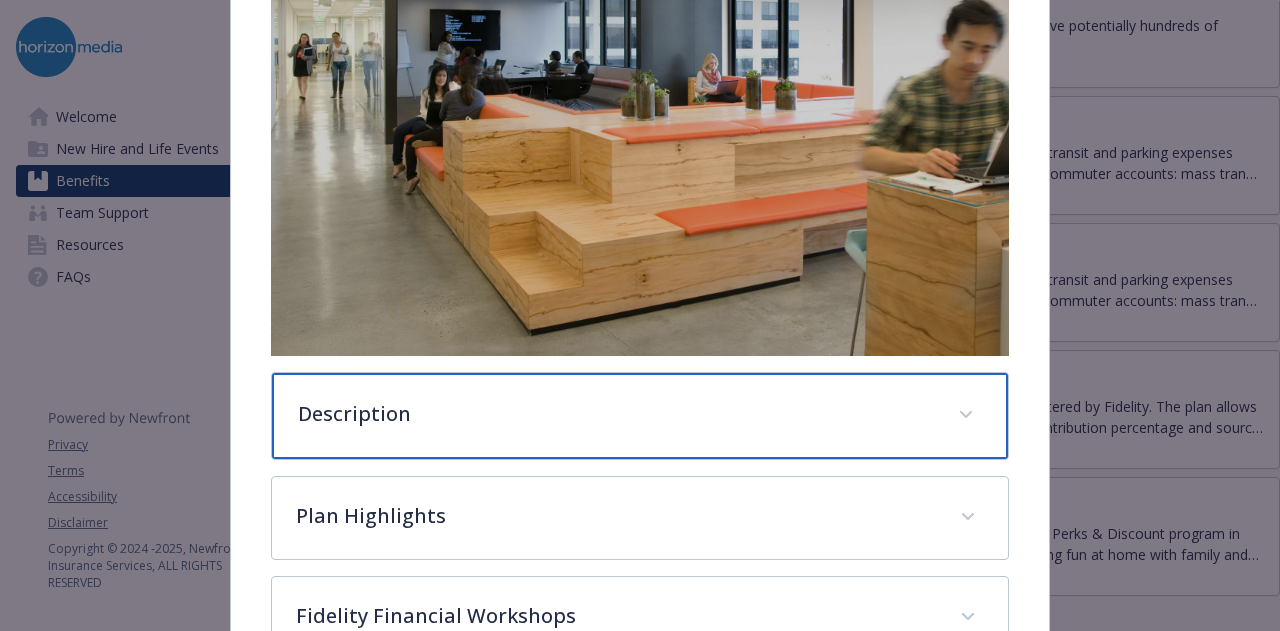 click on "Description" at bounding box center (639, 416) 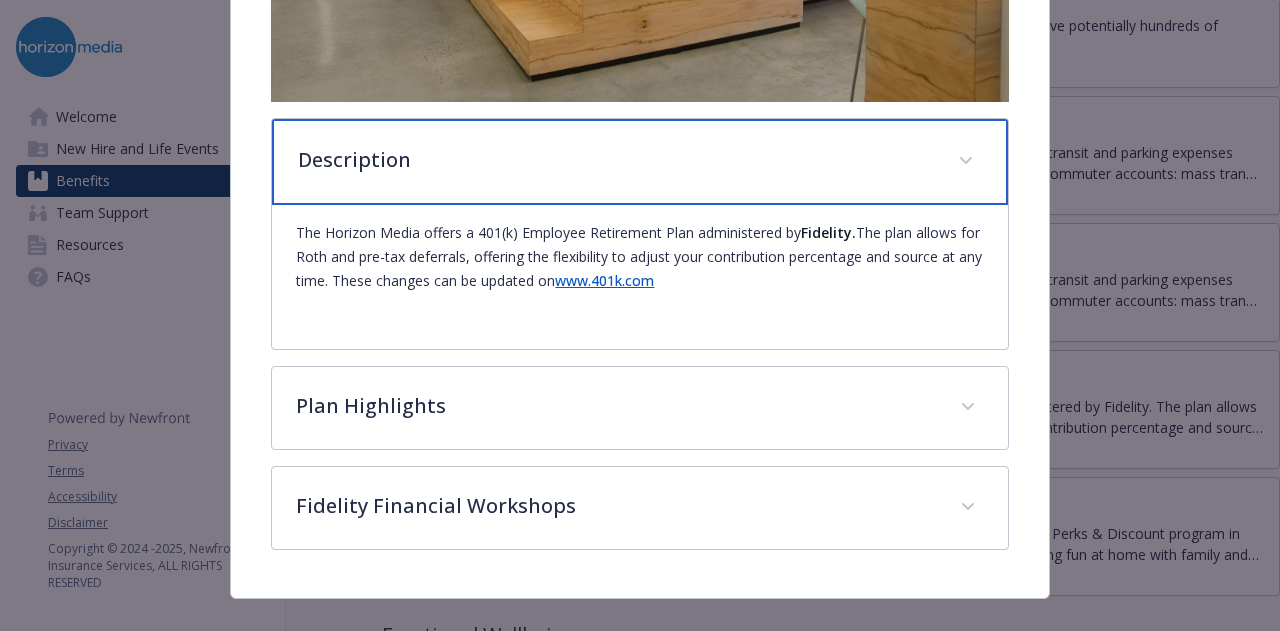 scroll, scrollTop: 704, scrollLeft: 0, axis: vertical 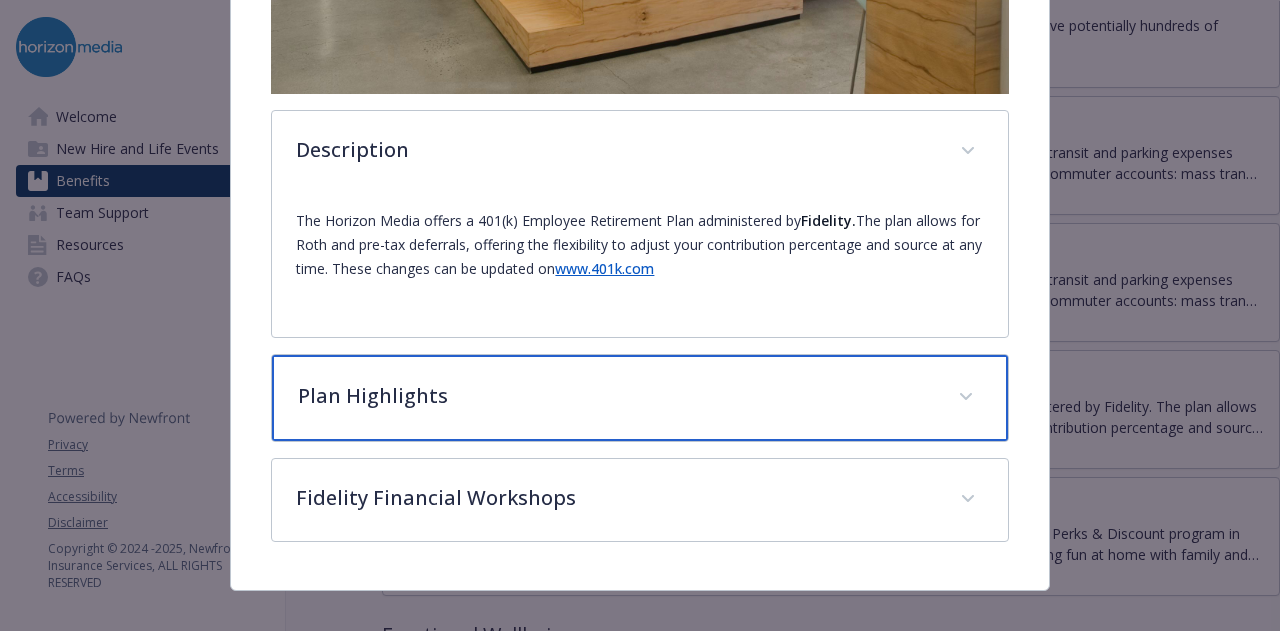 click on "Plan Highlights" at bounding box center (615, 396) 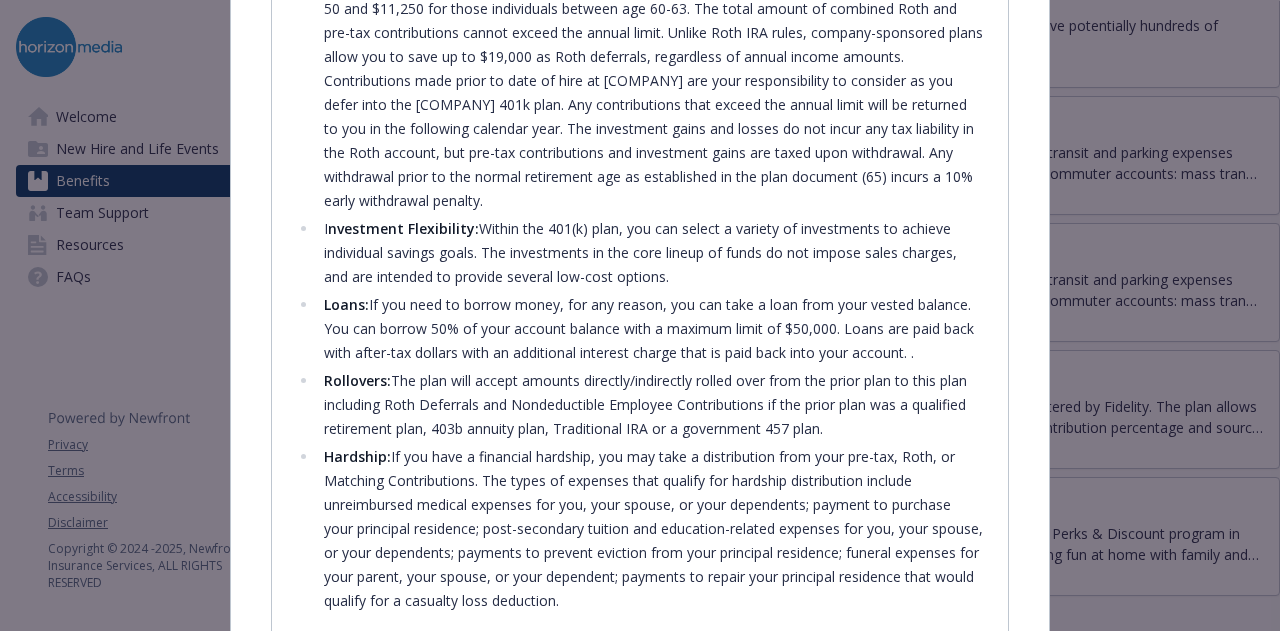 scroll, scrollTop: 1622, scrollLeft: 0, axis: vertical 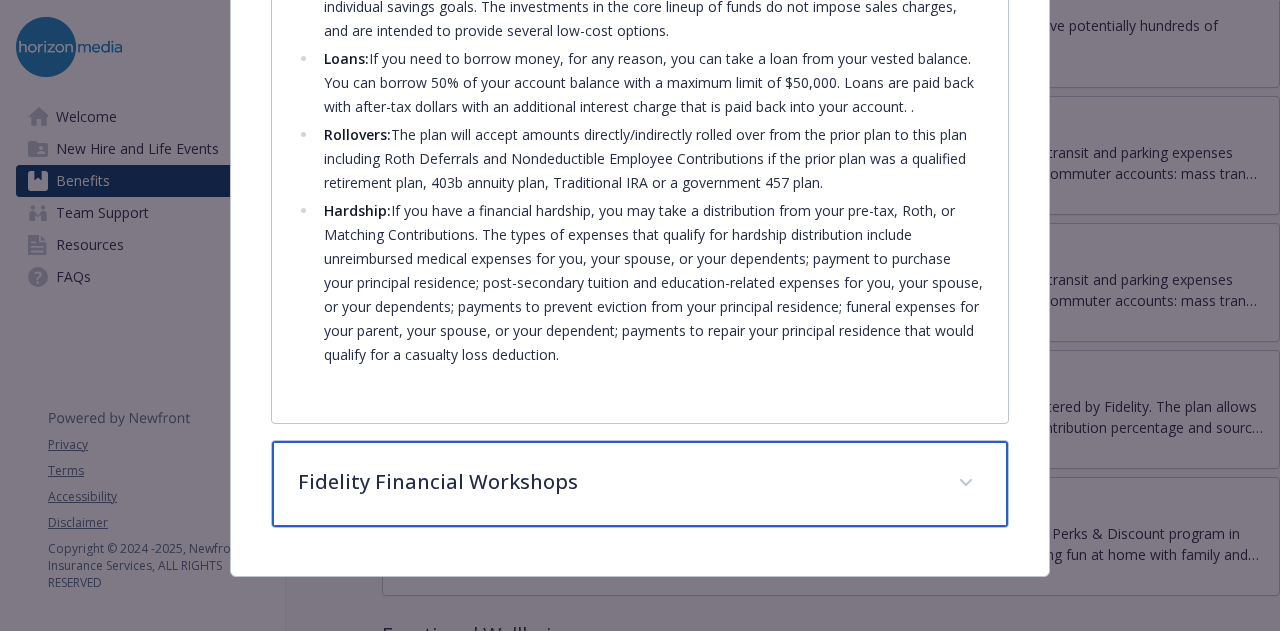 click on "Fidelity Financial Workshops" at bounding box center [615, 482] 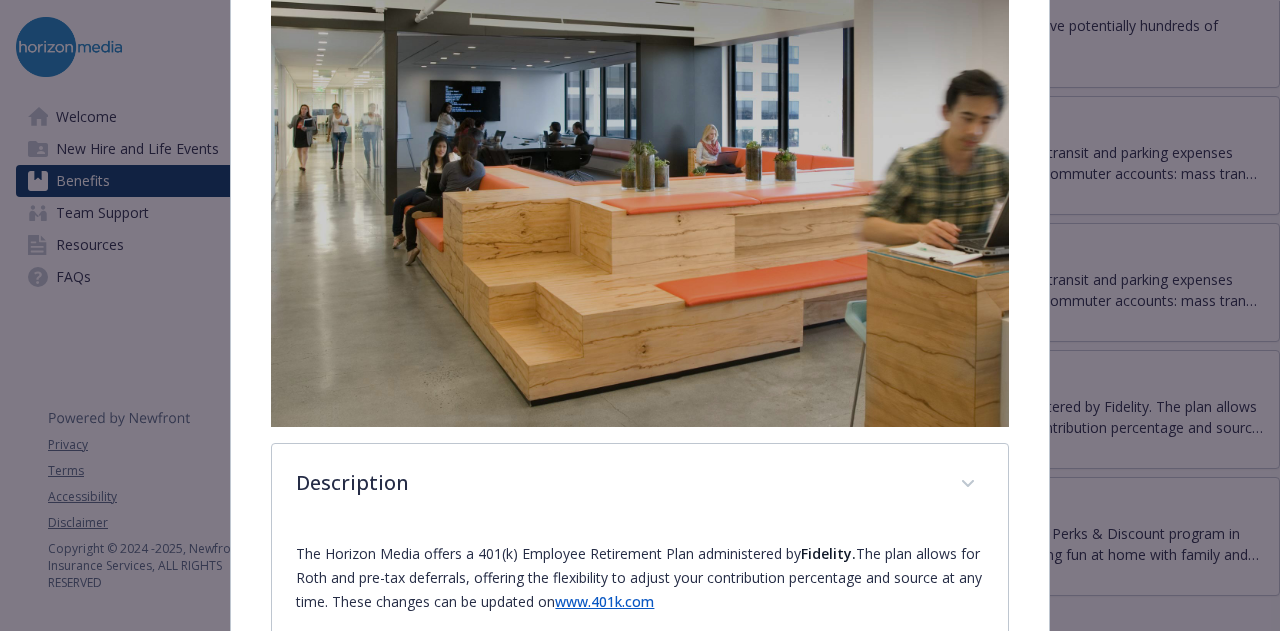 scroll, scrollTop: 0, scrollLeft: 0, axis: both 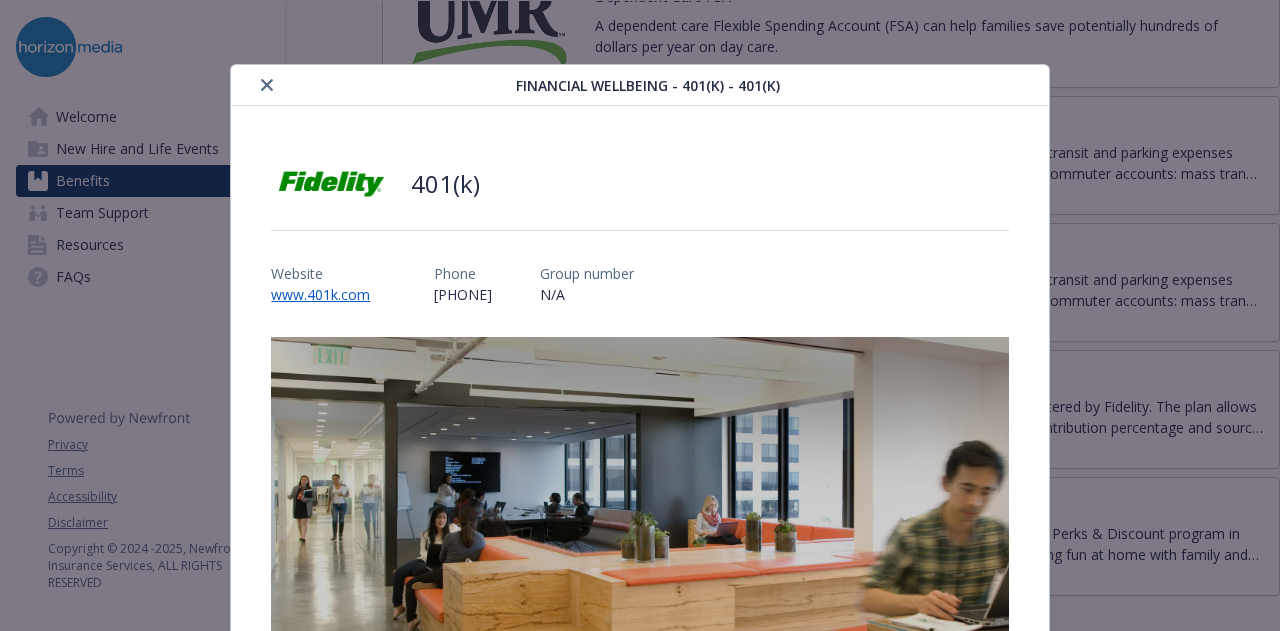 click 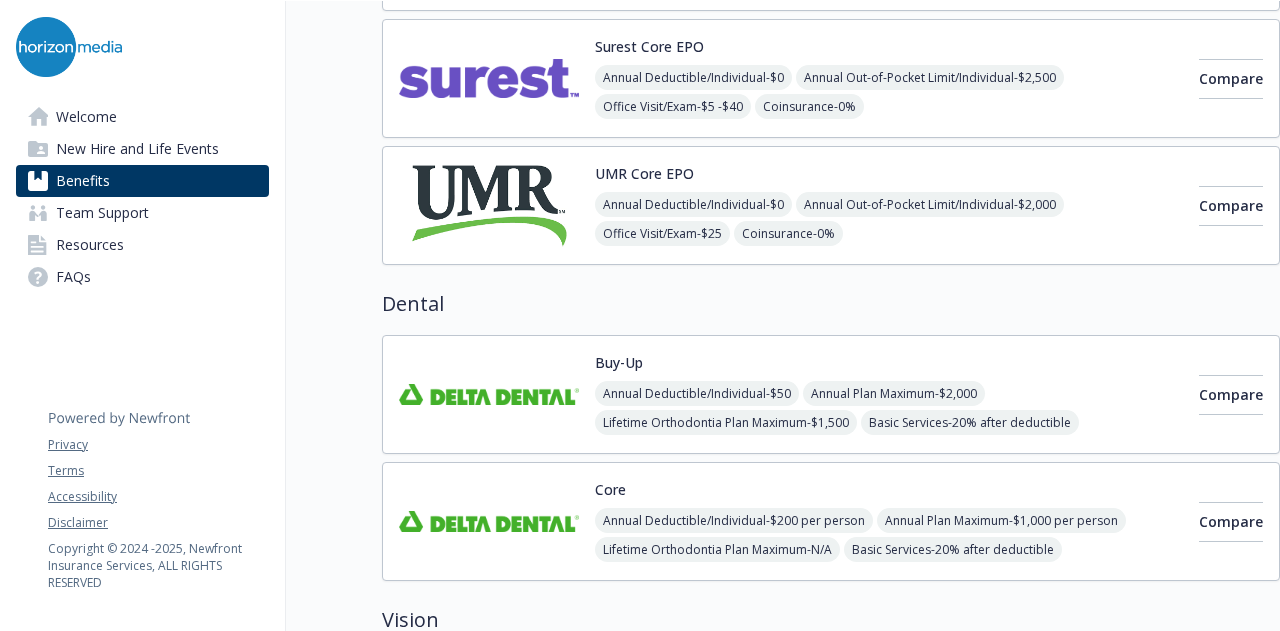 scroll, scrollTop: 0, scrollLeft: 15, axis: horizontal 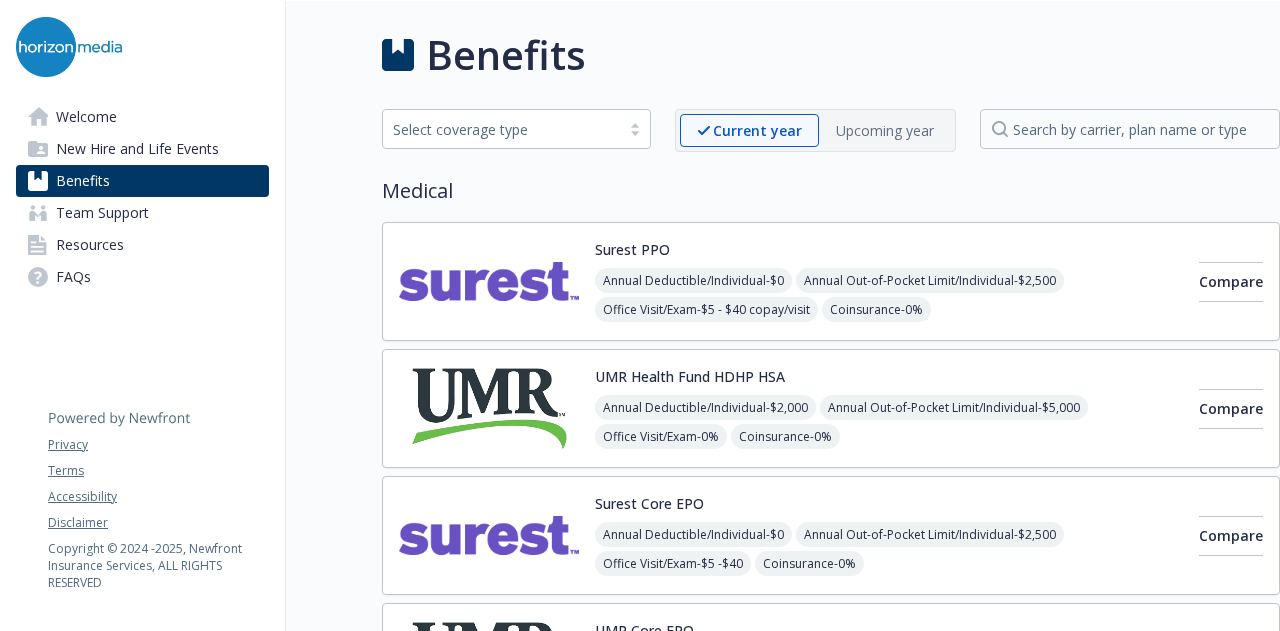 click on "New Hire and Life Events" at bounding box center (137, 149) 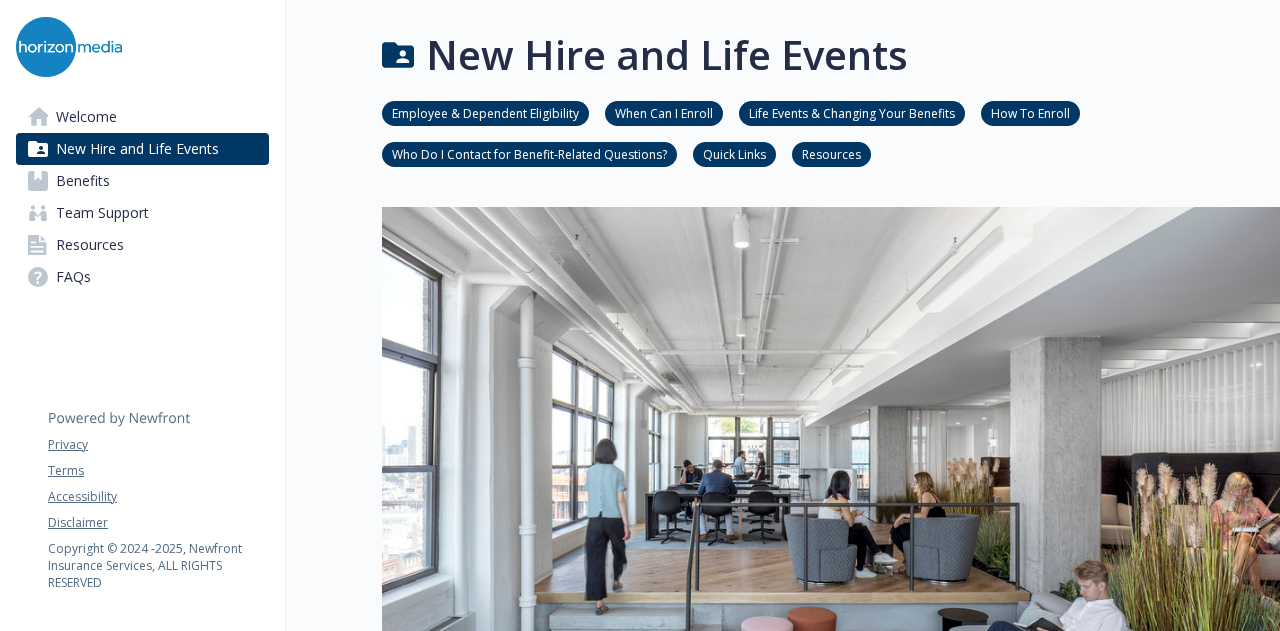 click on "When Can I Enroll" at bounding box center [664, 112] 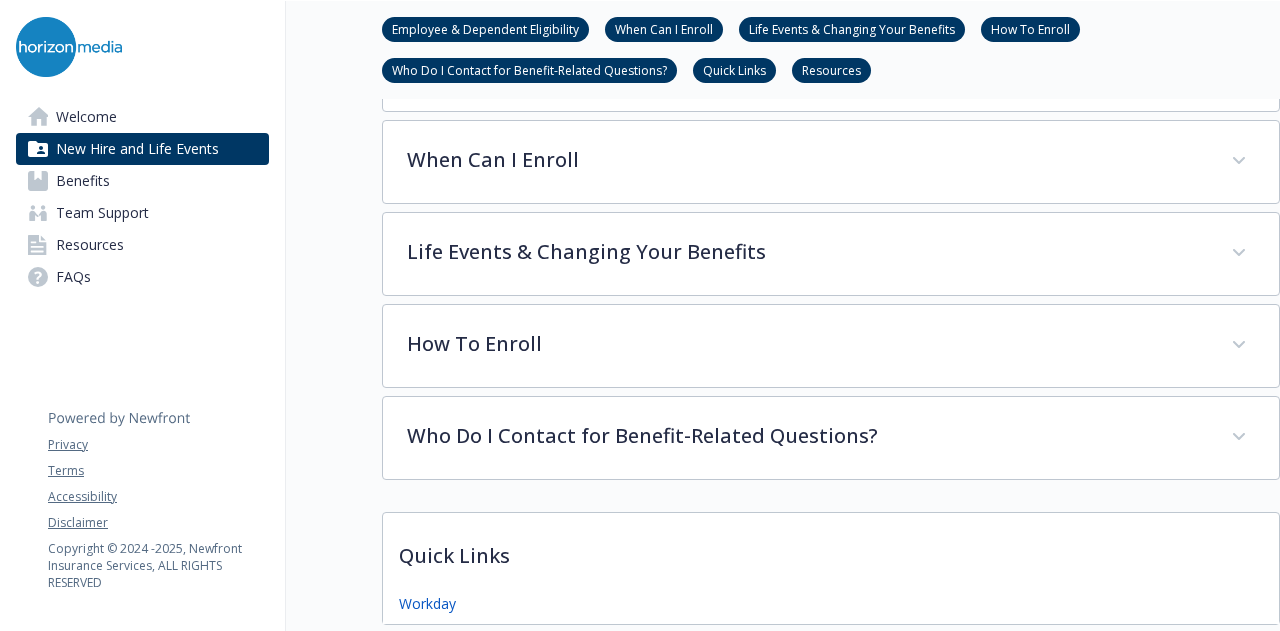 scroll, scrollTop: 754, scrollLeft: 15, axis: both 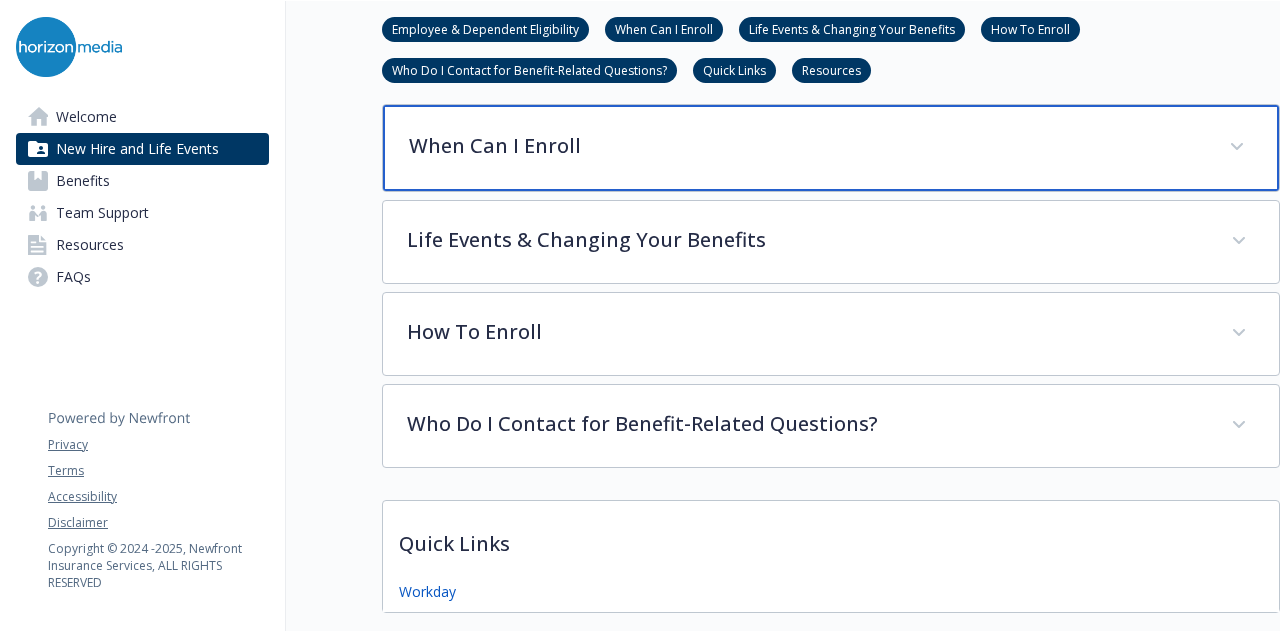click on "When Can I Enroll" at bounding box center (807, 146) 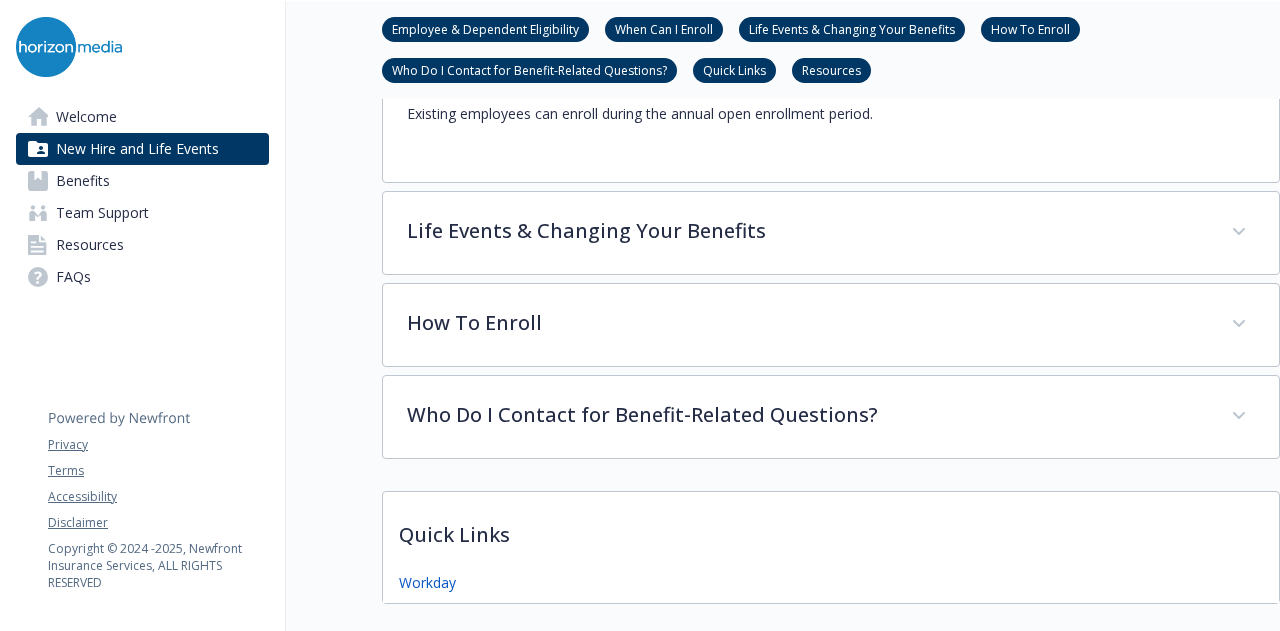 scroll, scrollTop: 949, scrollLeft: 15, axis: both 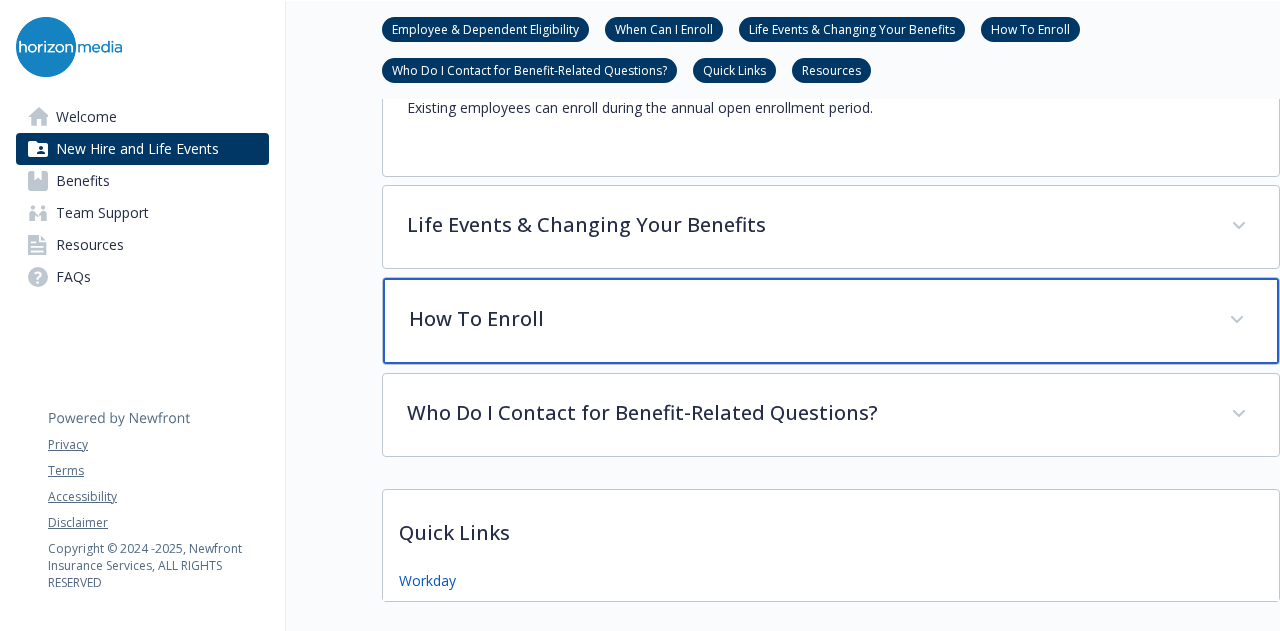 click on "How To Enroll" at bounding box center [831, 321] 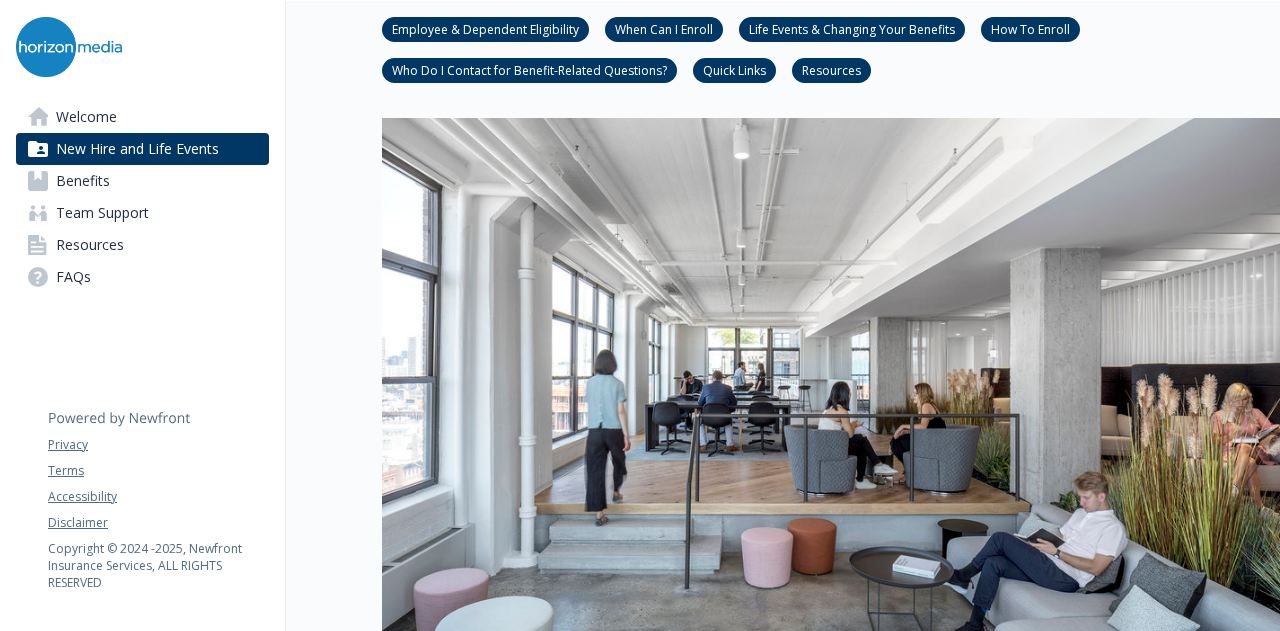 scroll, scrollTop: 0, scrollLeft: 15, axis: horizontal 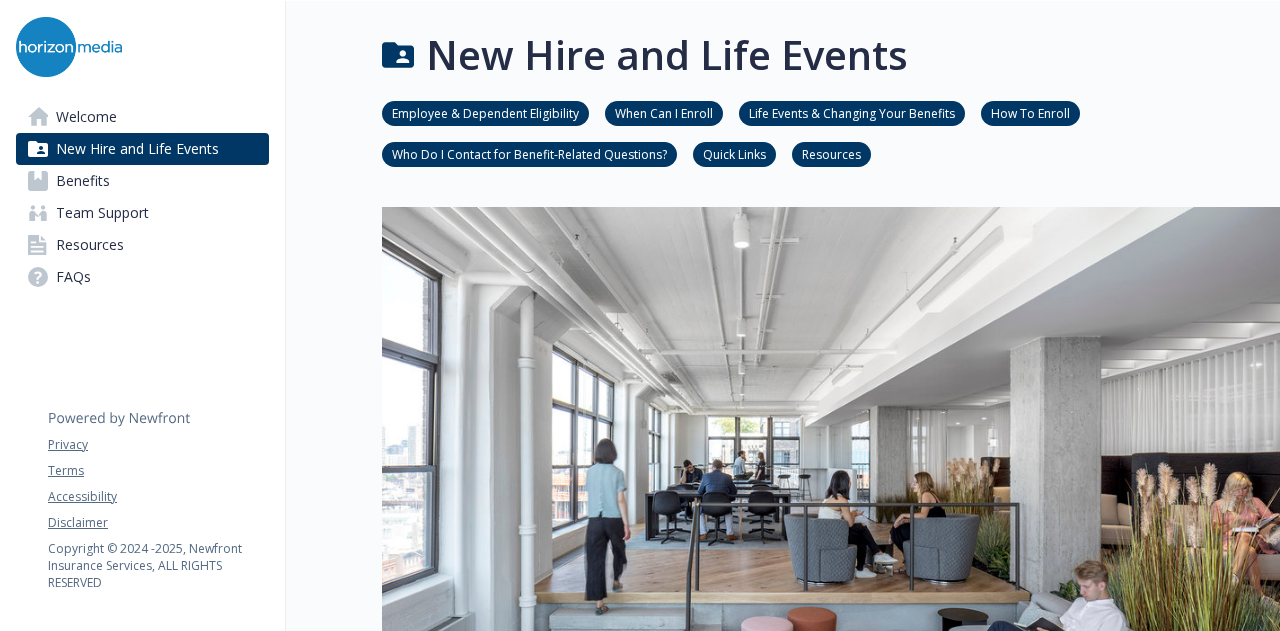click on "Welcome" at bounding box center (142, 117) 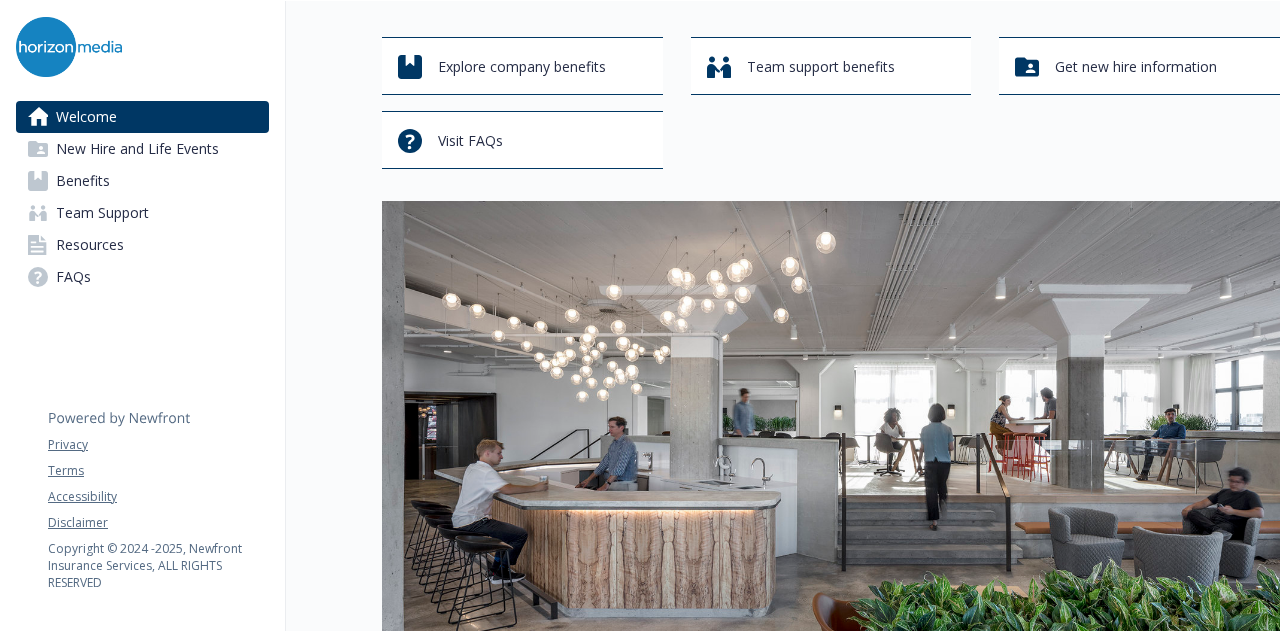 scroll, scrollTop: 0, scrollLeft: 0, axis: both 